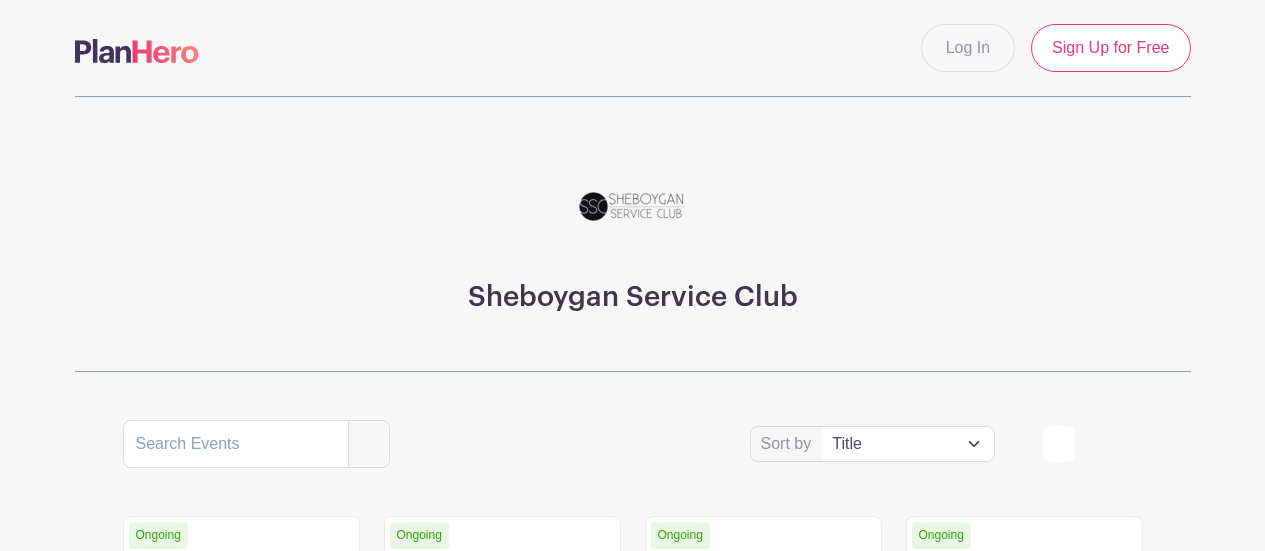 scroll, scrollTop: 0, scrollLeft: 0, axis: both 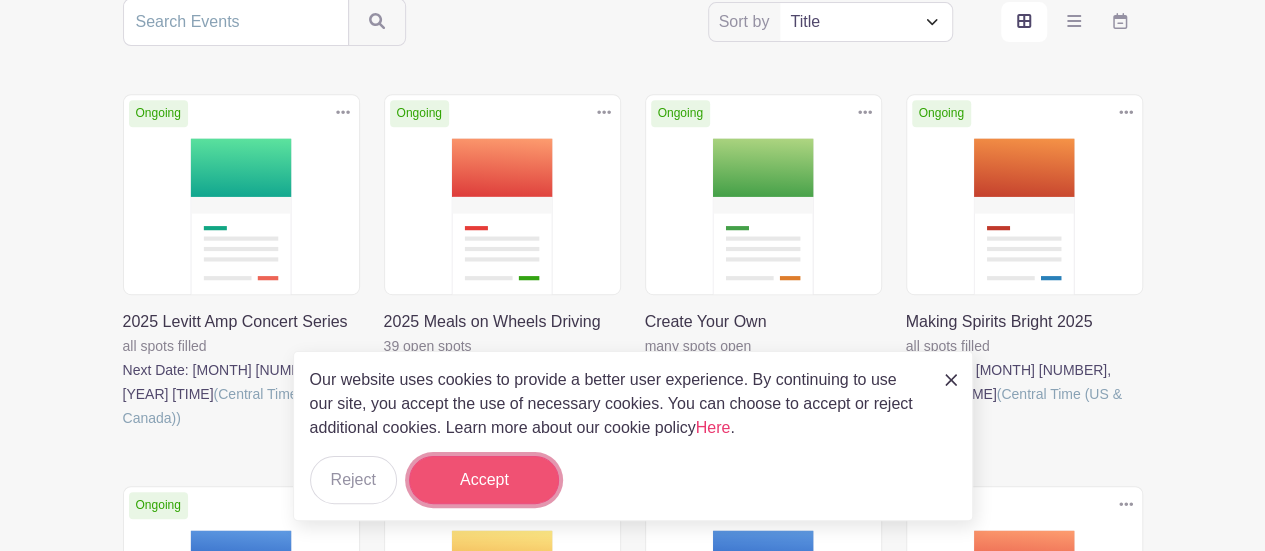 click on "Accept" at bounding box center [484, 480] 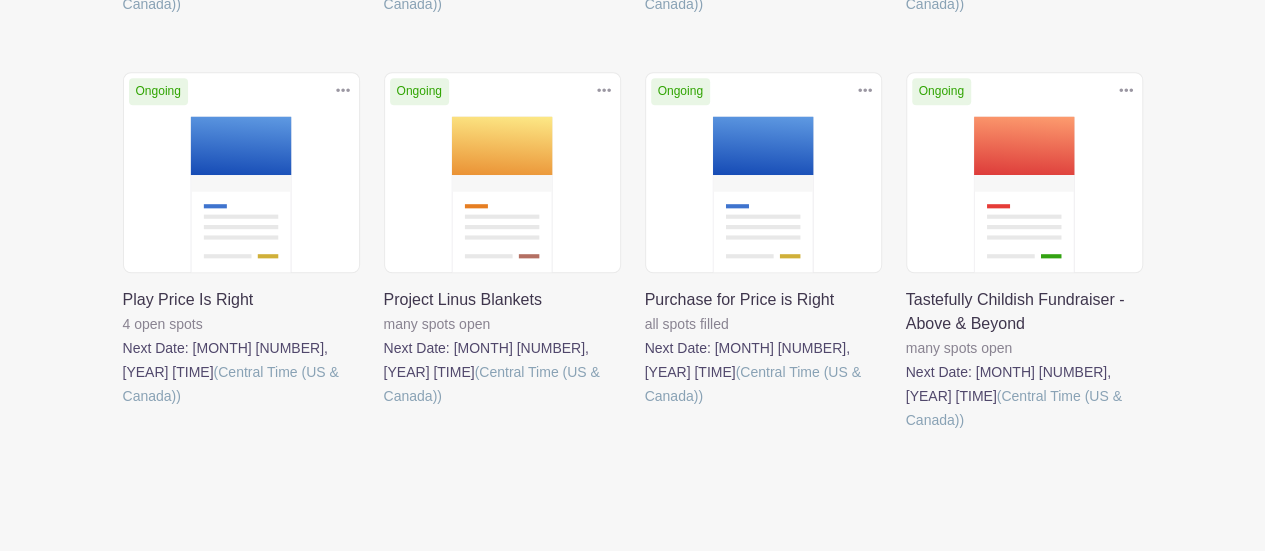 scroll, scrollTop: 846, scrollLeft: 0, axis: vertical 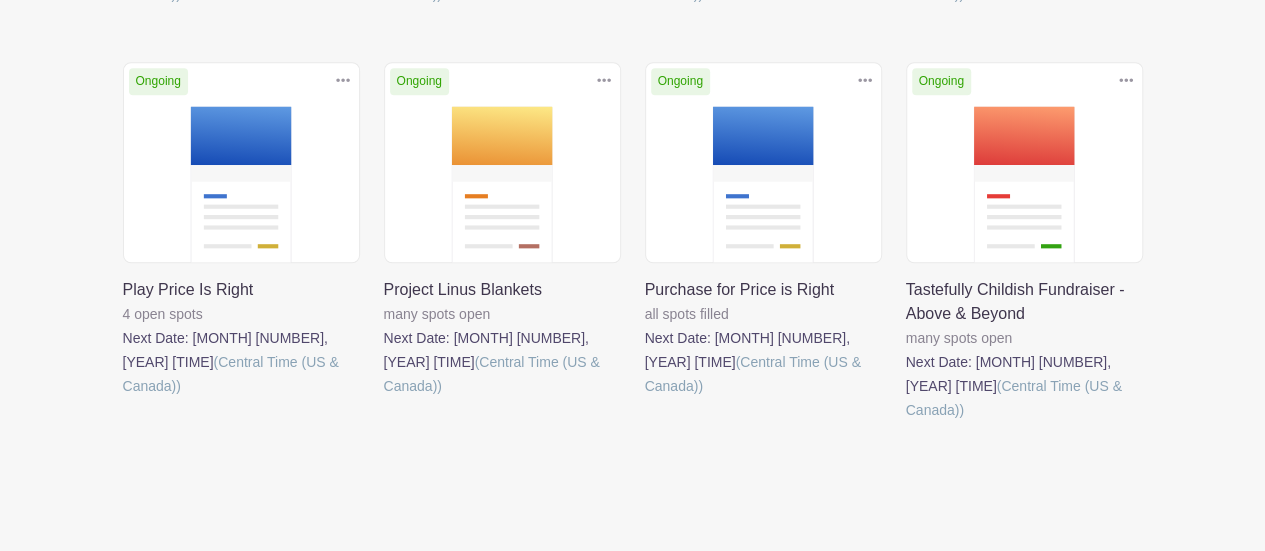 click at bounding box center [906, 422] 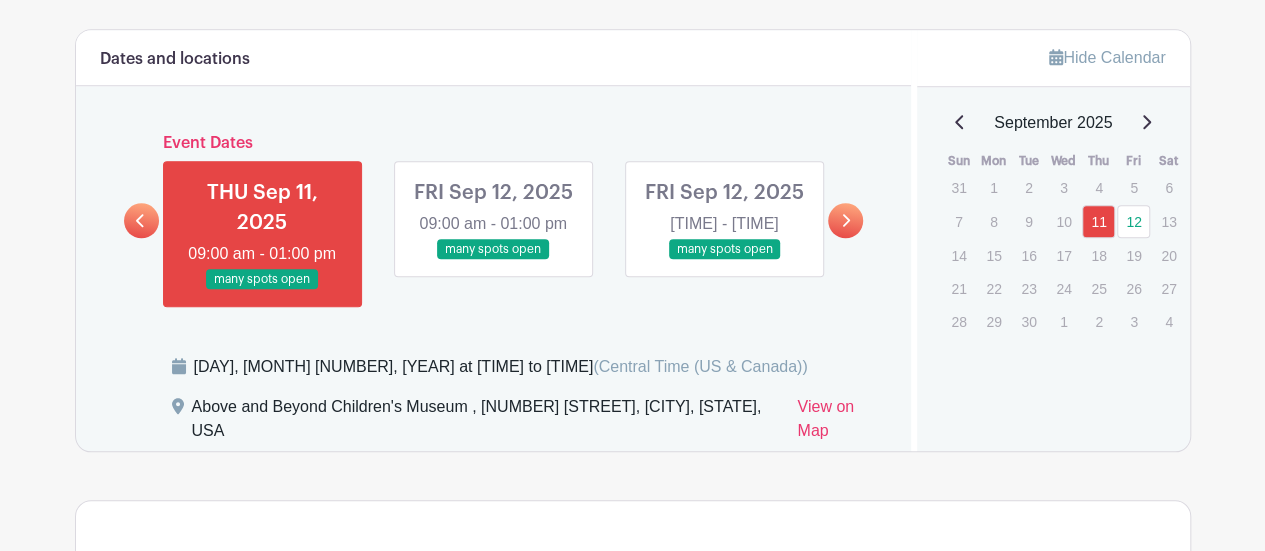 scroll, scrollTop: 787, scrollLeft: 0, axis: vertical 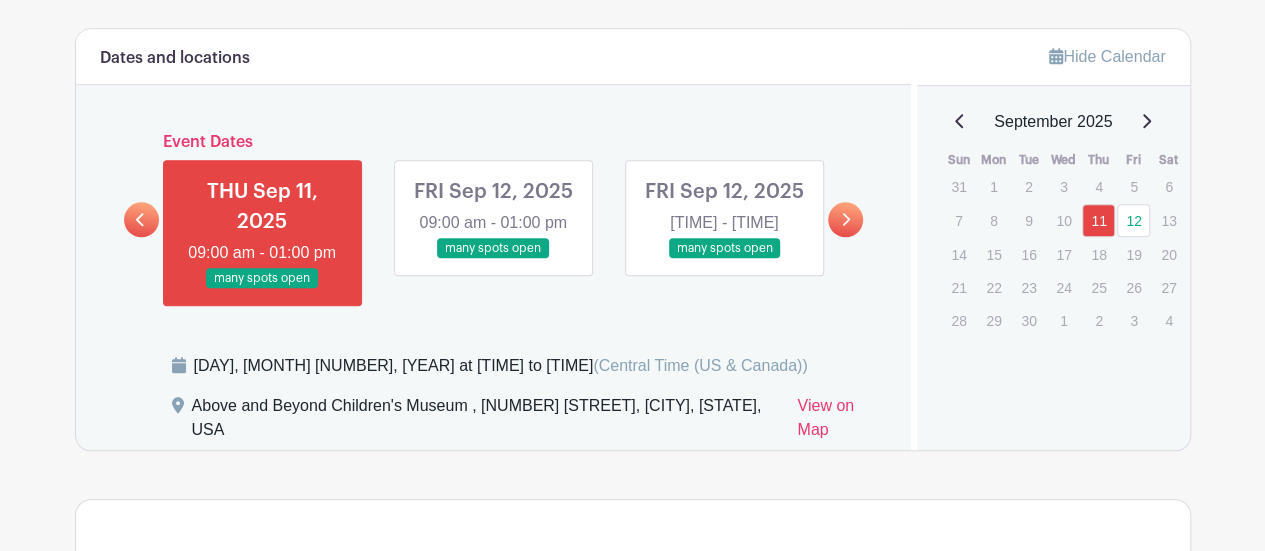 click at bounding box center (724, 259) 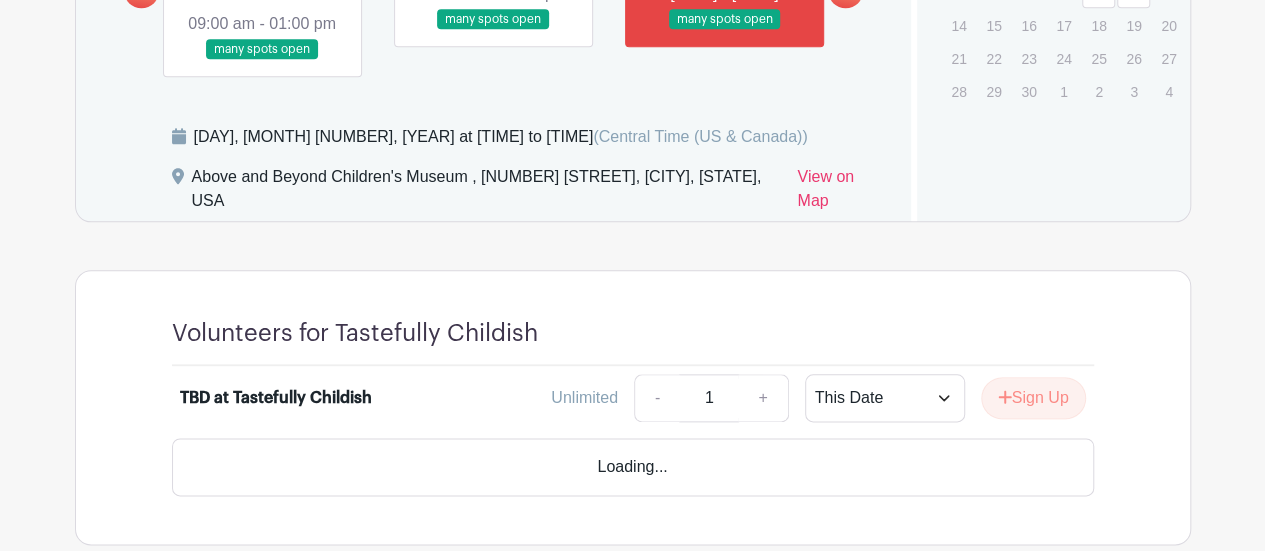 scroll, scrollTop: 1042, scrollLeft: 0, axis: vertical 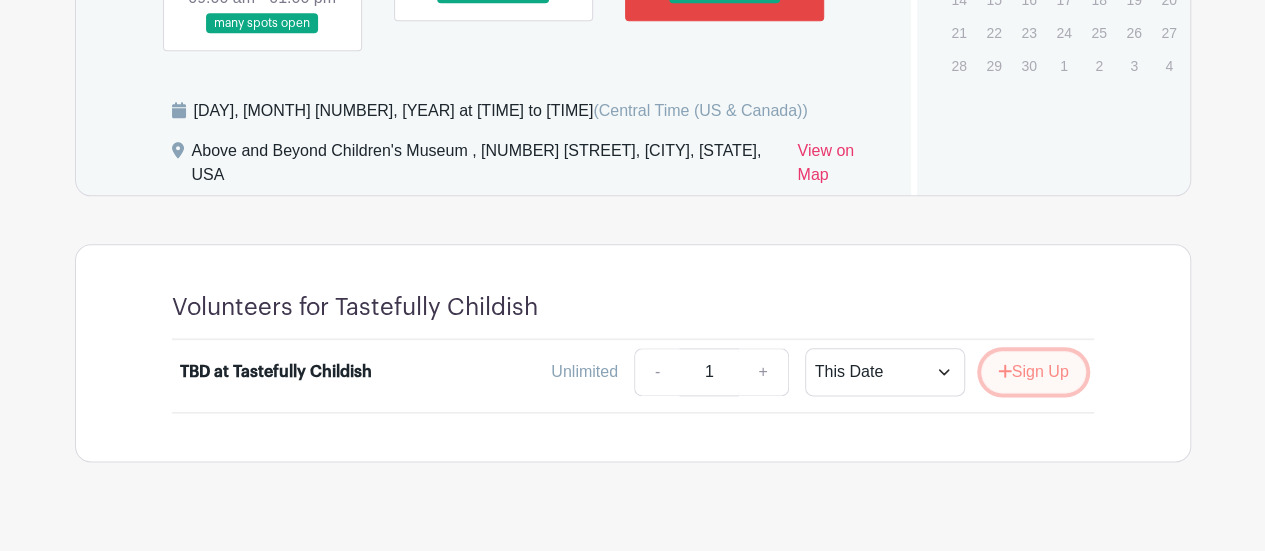 click 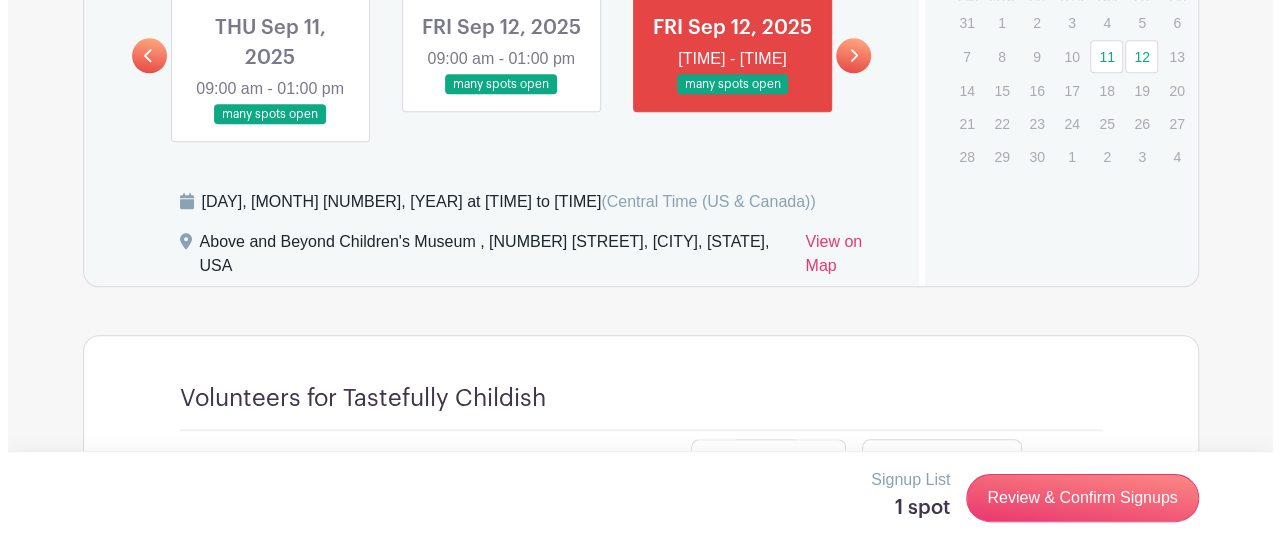 scroll, scrollTop: 966, scrollLeft: 0, axis: vertical 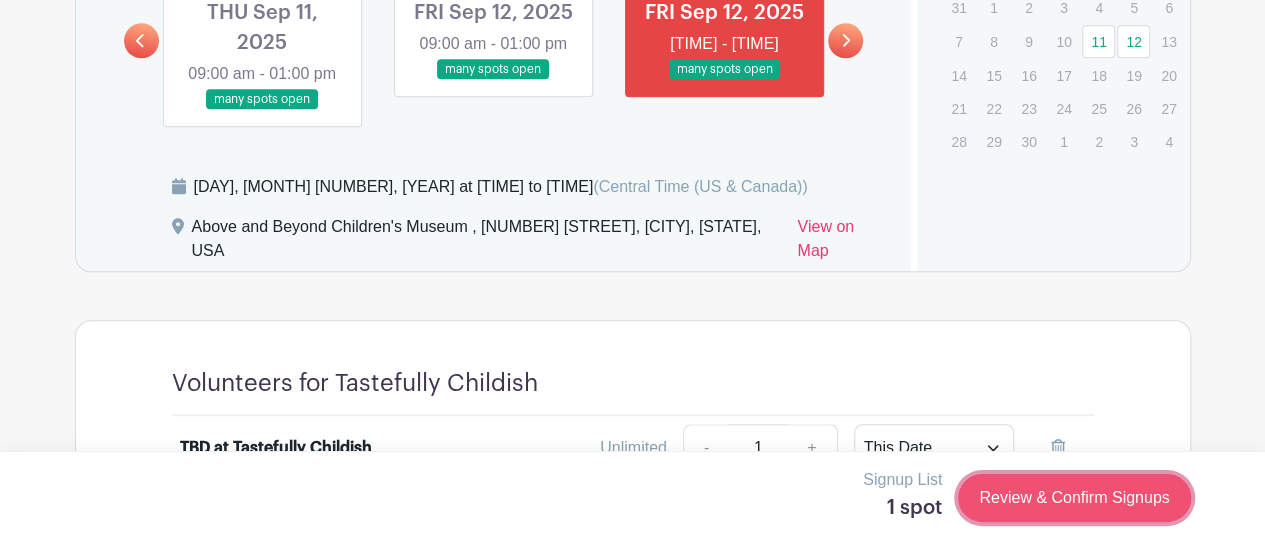 click on "Review & Confirm Signups" at bounding box center [1074, 498] 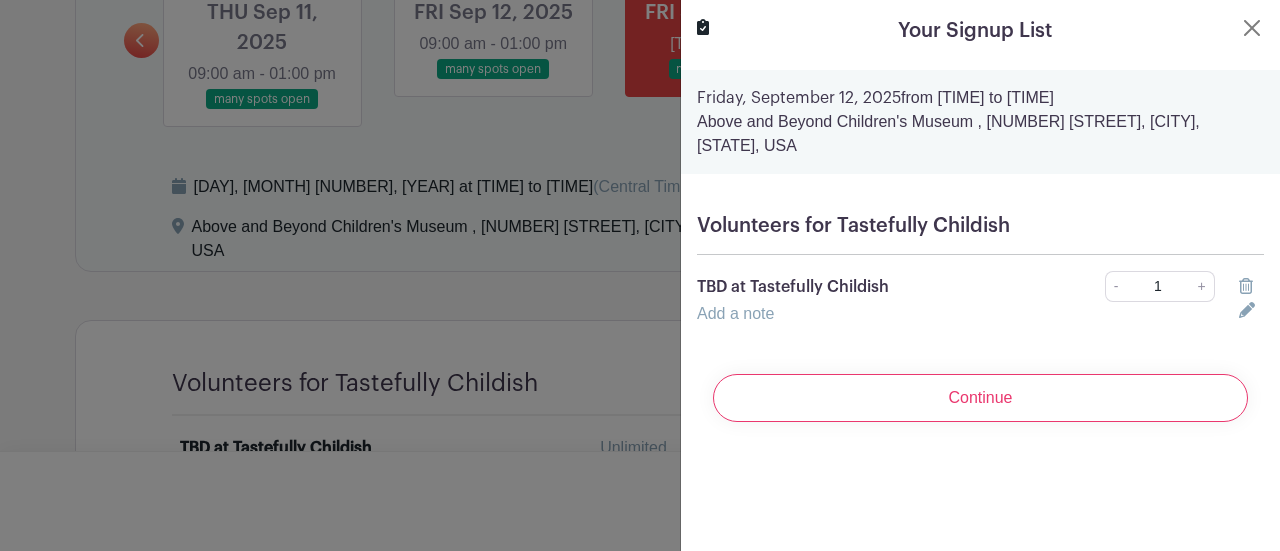 click on "[DAY], [MONTH] [NUMBER], [YEAR]
from [TIME]
to [TIME]" at bounding box center (980, 98) 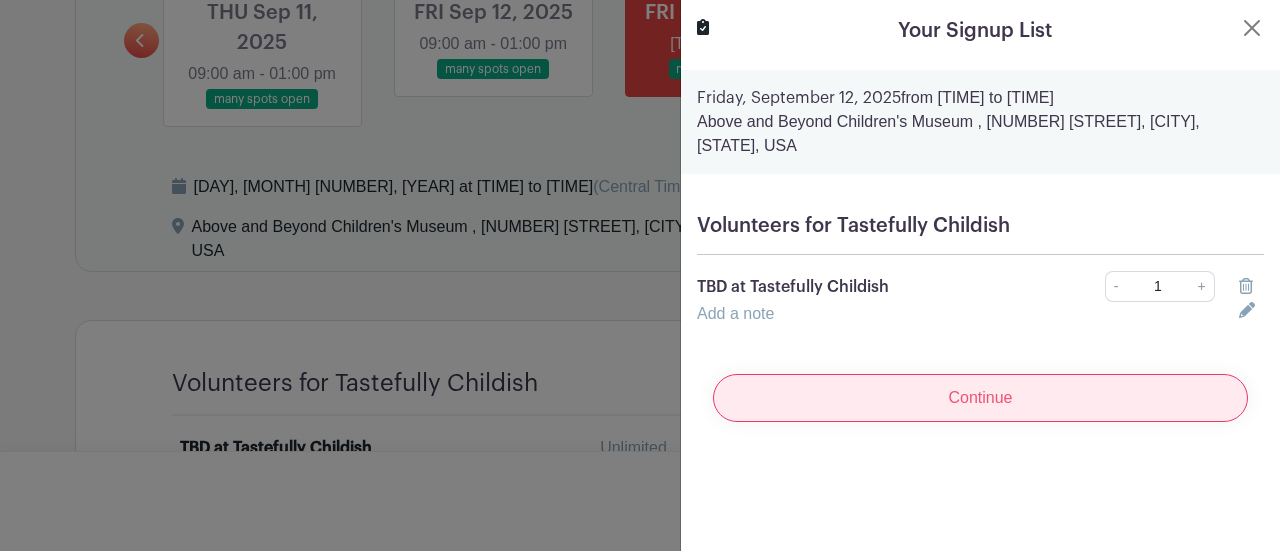 click on "Continue" at bounding box center (980, 398) 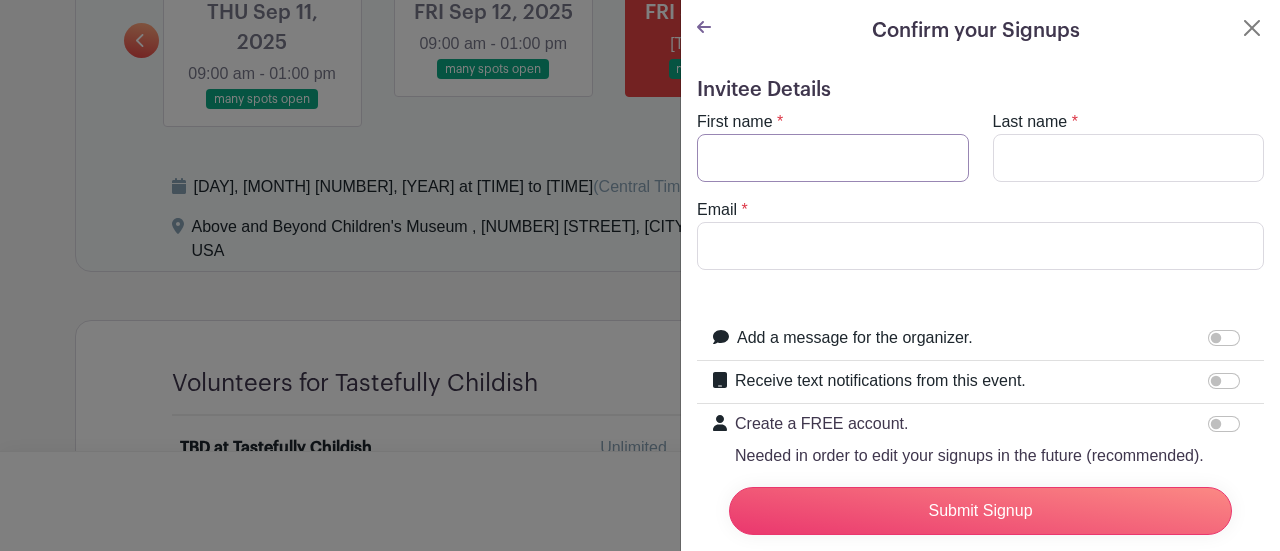 click on "First name" at bounding box center [833, 158] 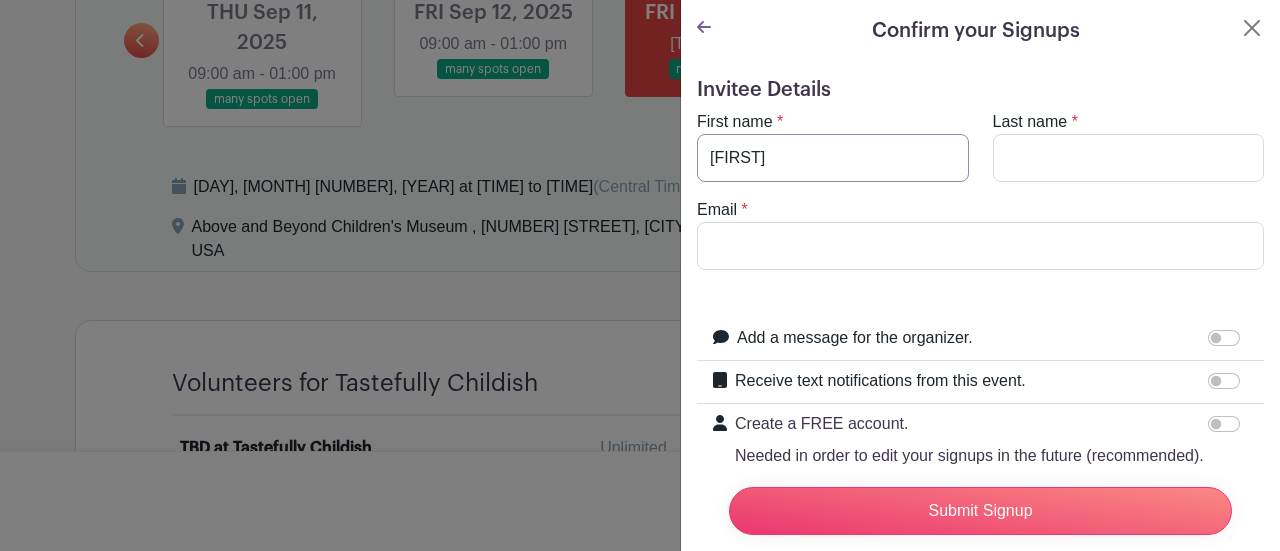 type on "[FIRST]" 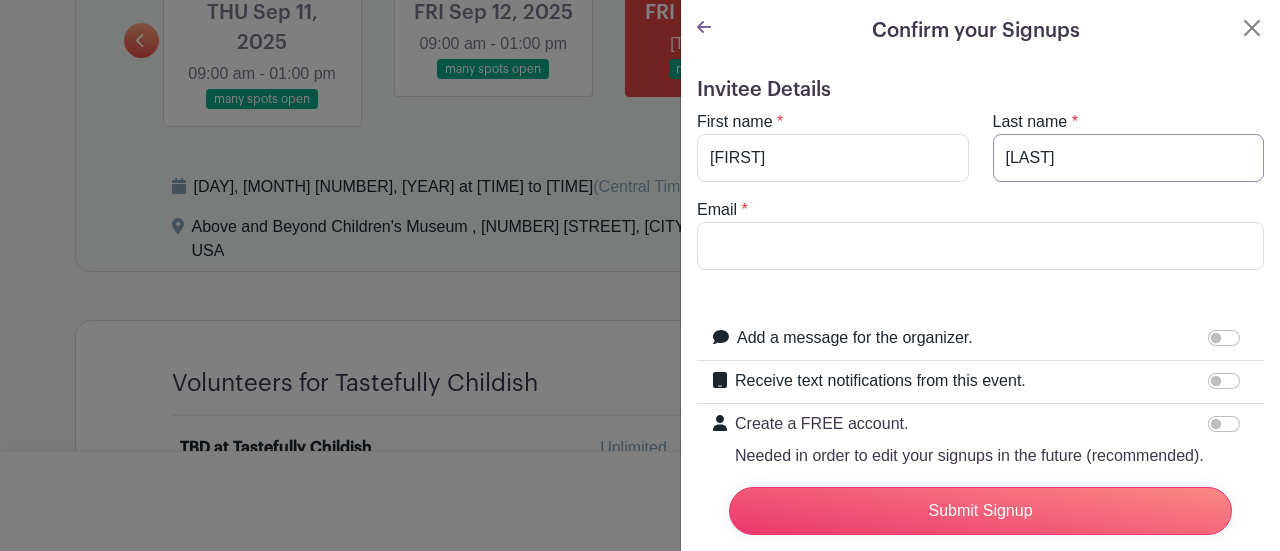 type on "[LAST]" 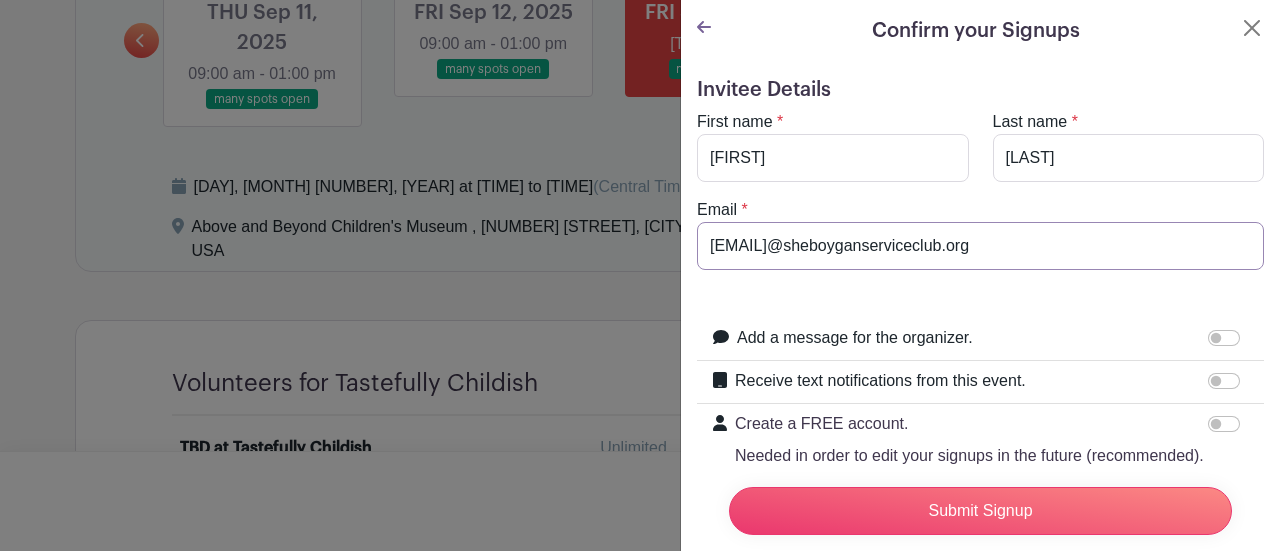 type on "[EMAIL]@sheboyganserviceclub.org" 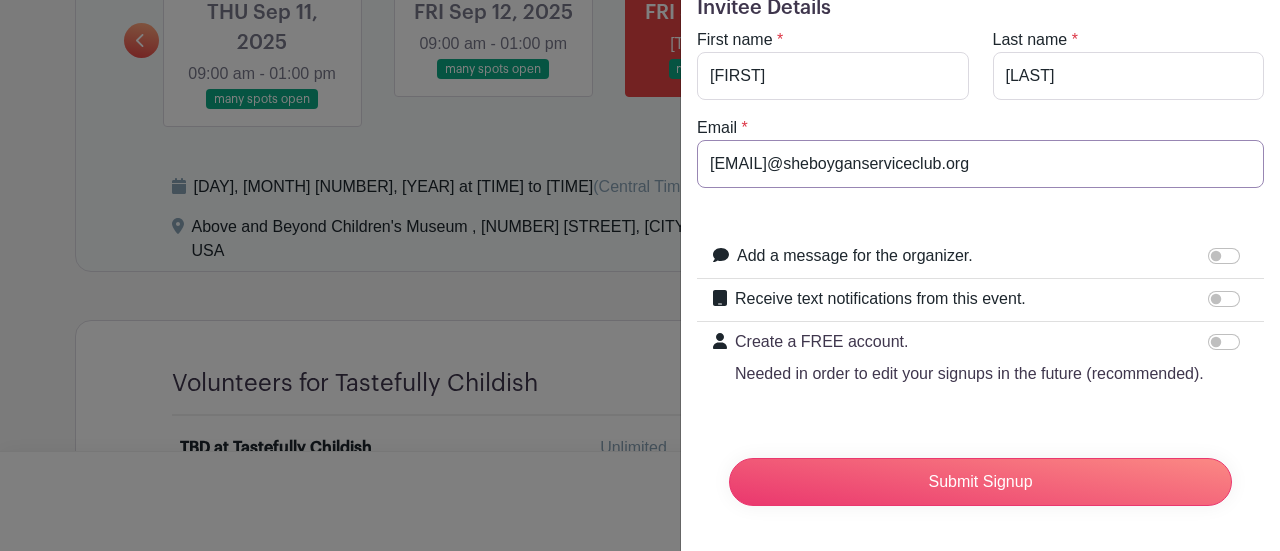 scroll, scrollTop: 89, scrollLeft: 0, axis: vertical 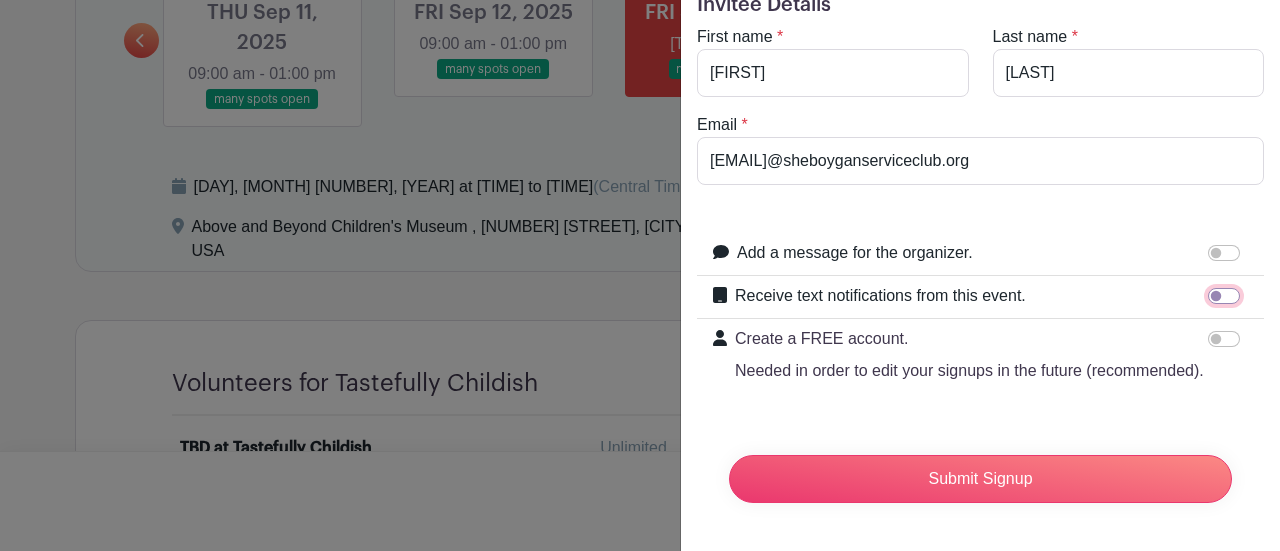 click on "Receive text notifications from this event." at bounding box center [1224, 296] 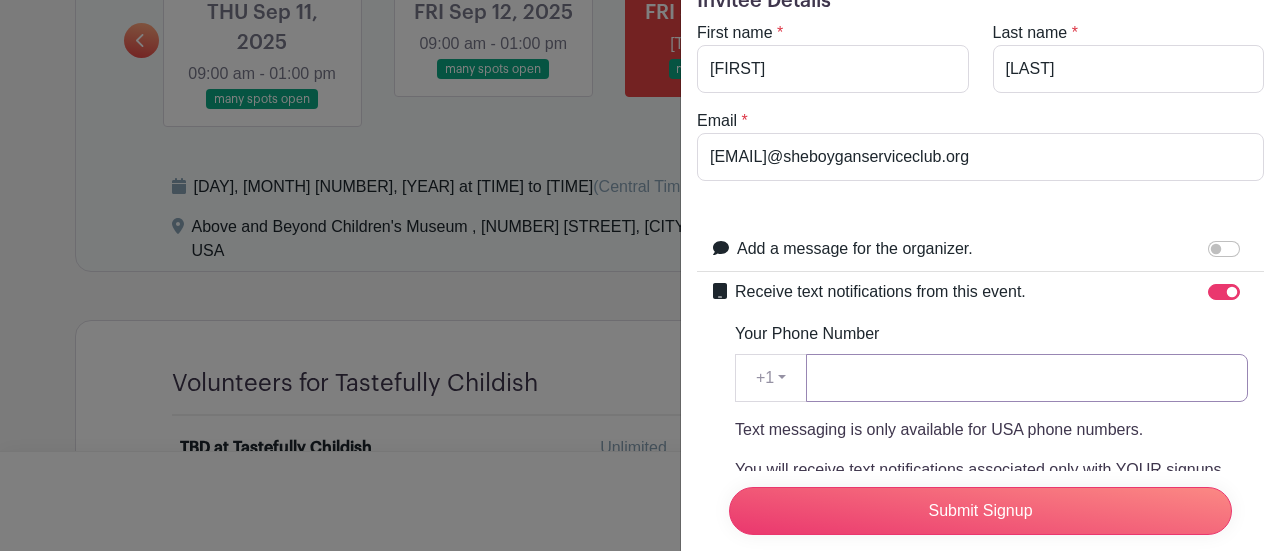 click on "Your Phone Number" at bounding box center (1027, 378) 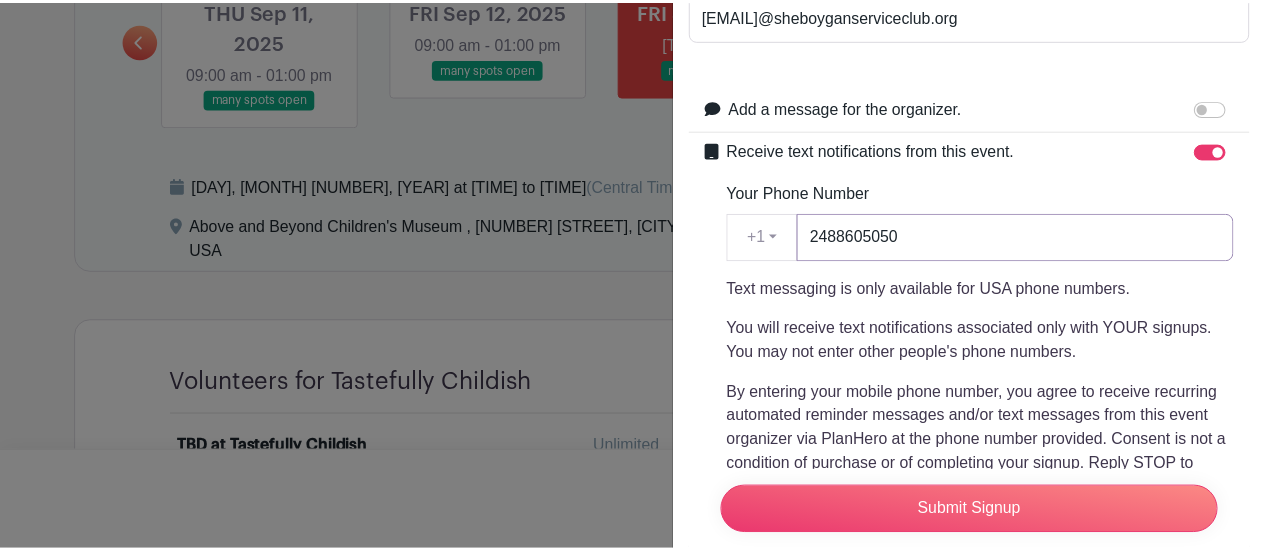 scroll, scrollTop: 274, scrollLeft: 0, axis: vertical 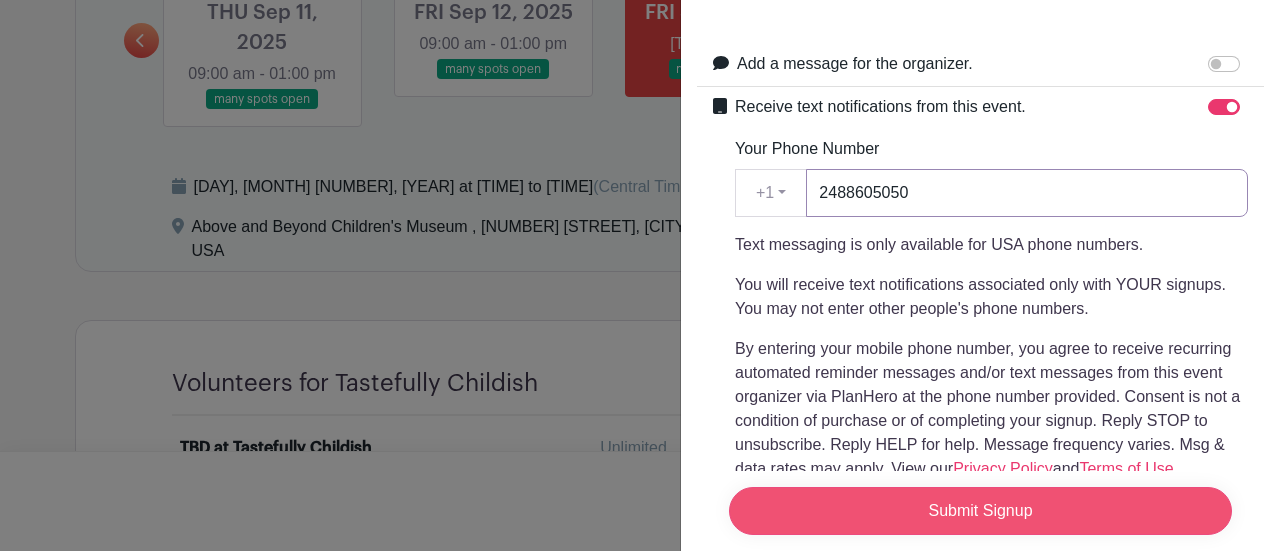 type on "2488605050" 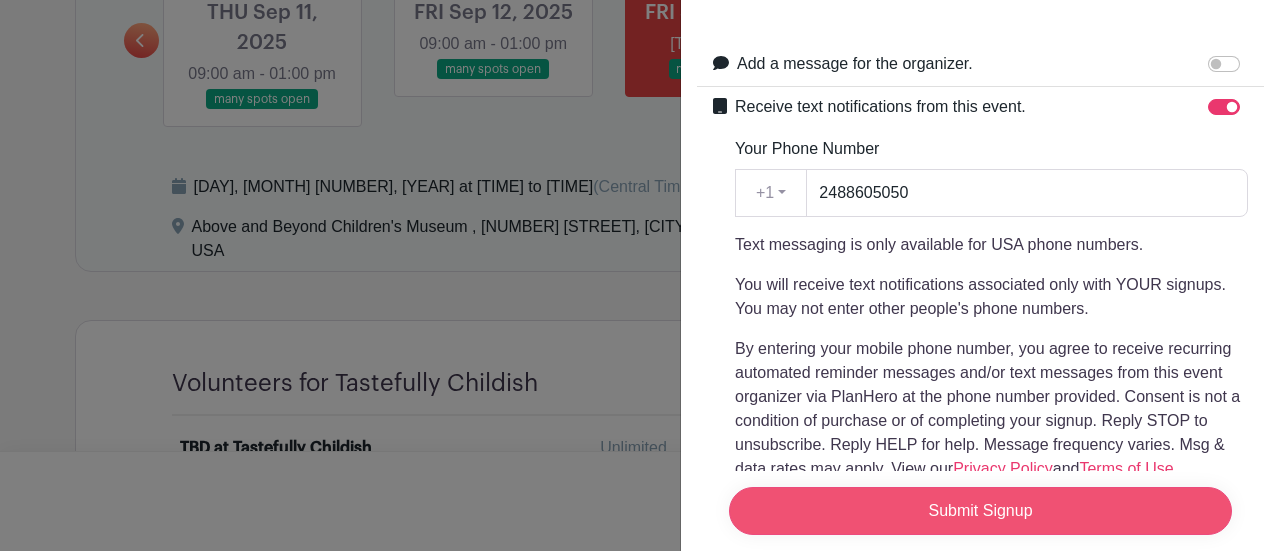 click on "Submit Signup" at bounding box center (980, 511) 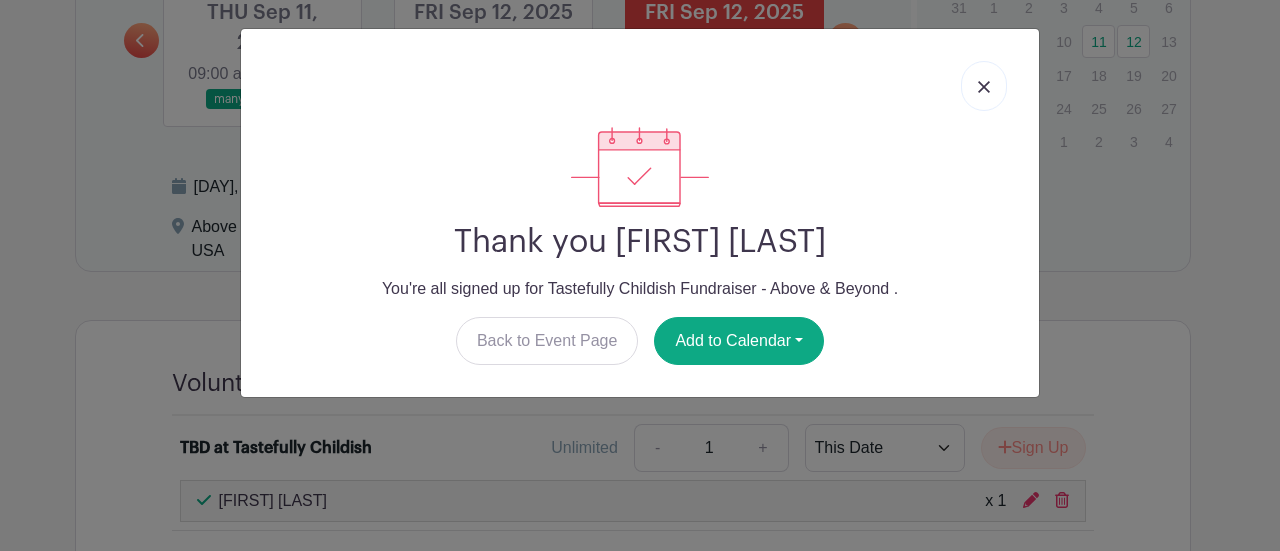 click at bounding box center (984, 87) 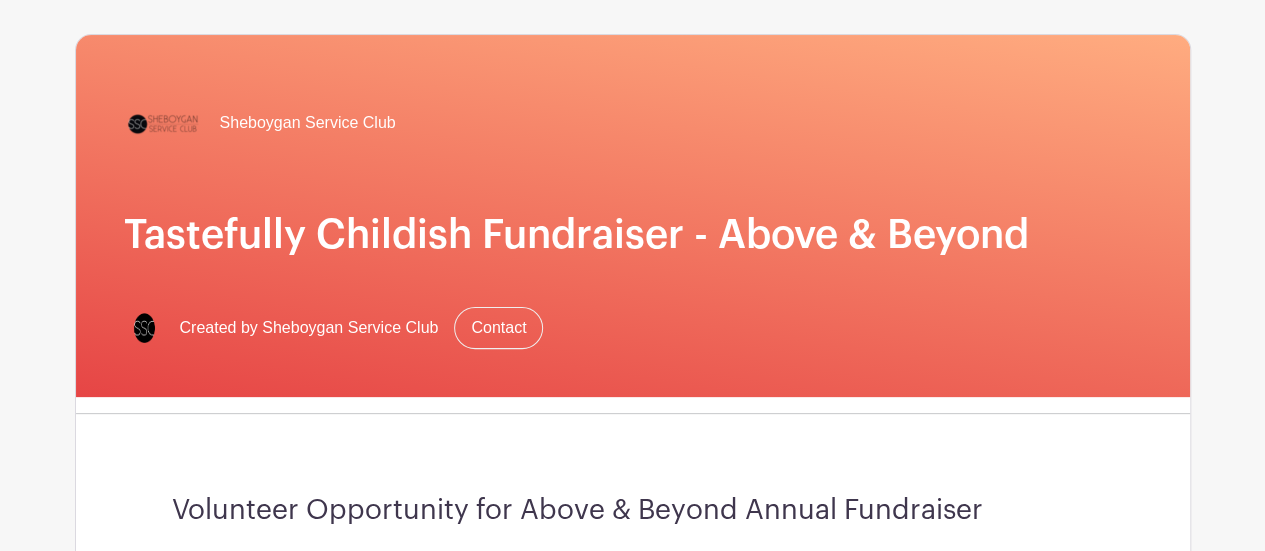 scroll, scrollTop: 88, scrollLeft: 0, axis: vertical 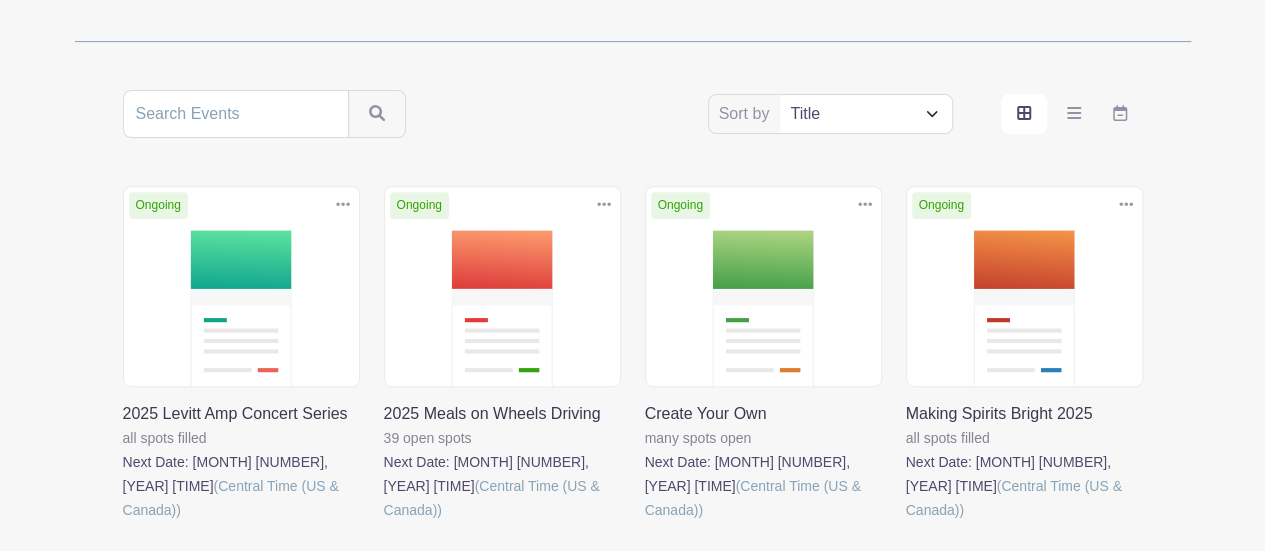 click at bounding box center (123, 522) 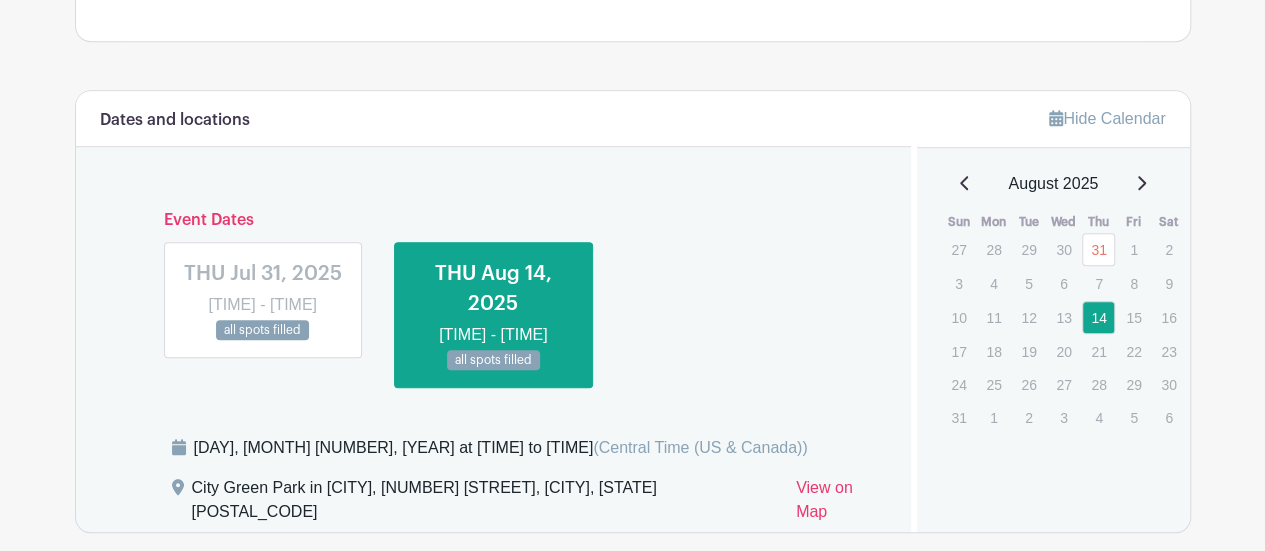 scroll, scrollTop: 754, scrollLeft: 0, axis: vertical 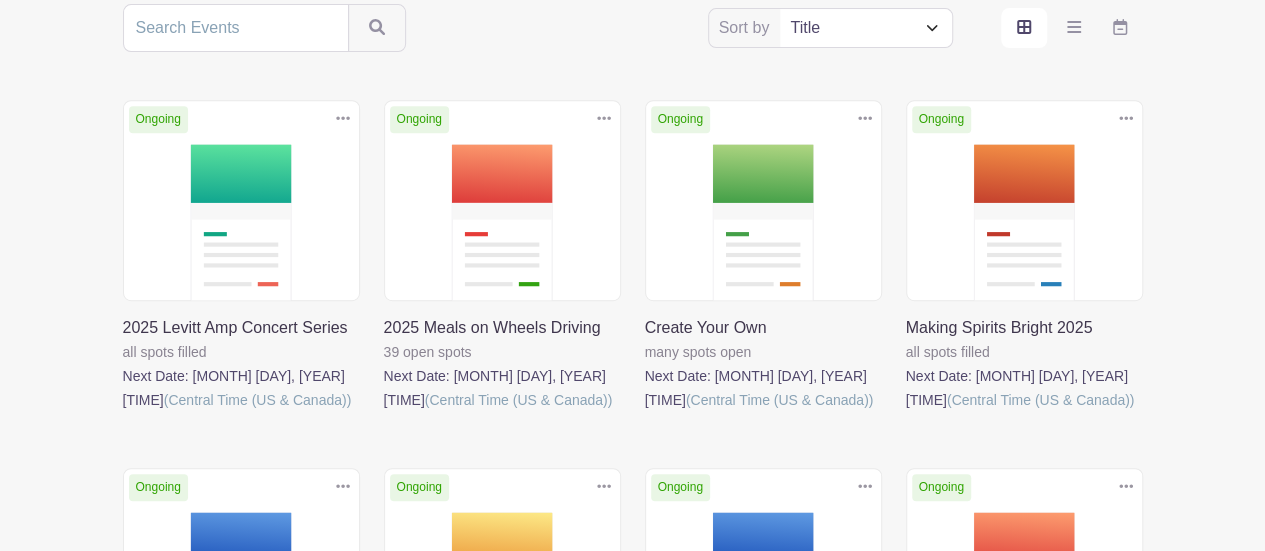 click at bounding box center [123, 412] 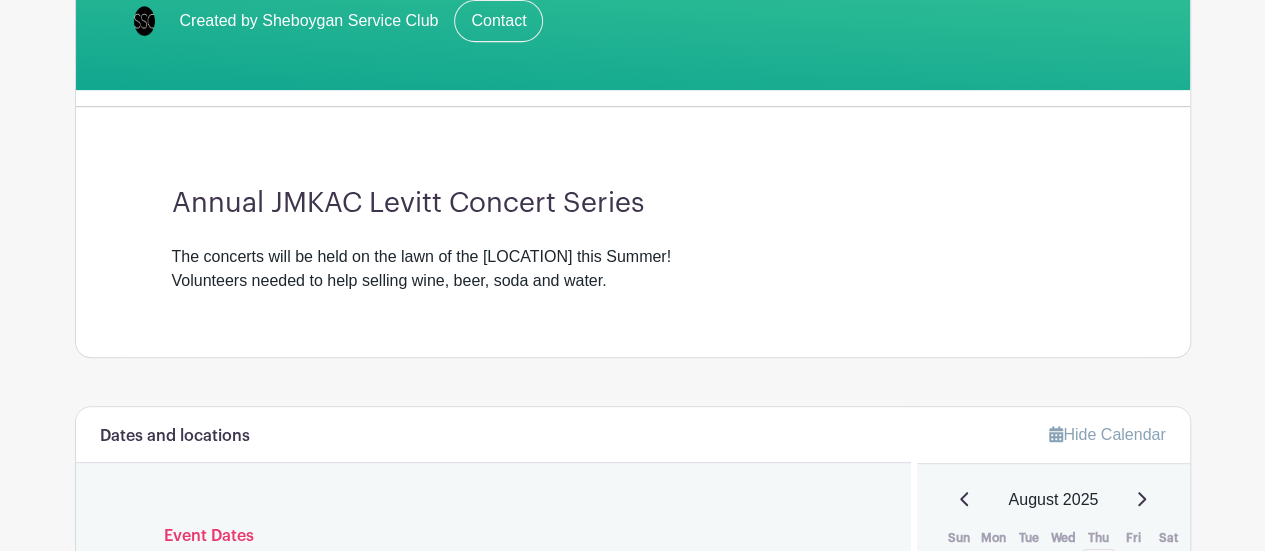 scroll, scrollTop: 363, scrollLeft: 0, axis: vertical 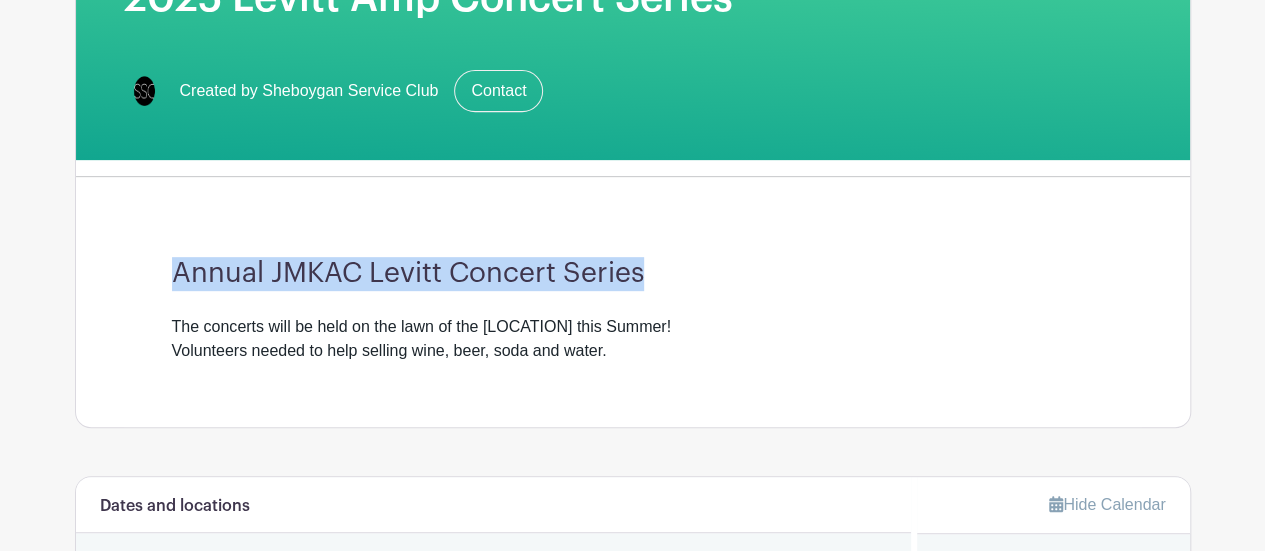 drag, startPoint x: 169, startPoint y: 266, endPoint x: 639, endPoint y: 270, distance: 470.01703 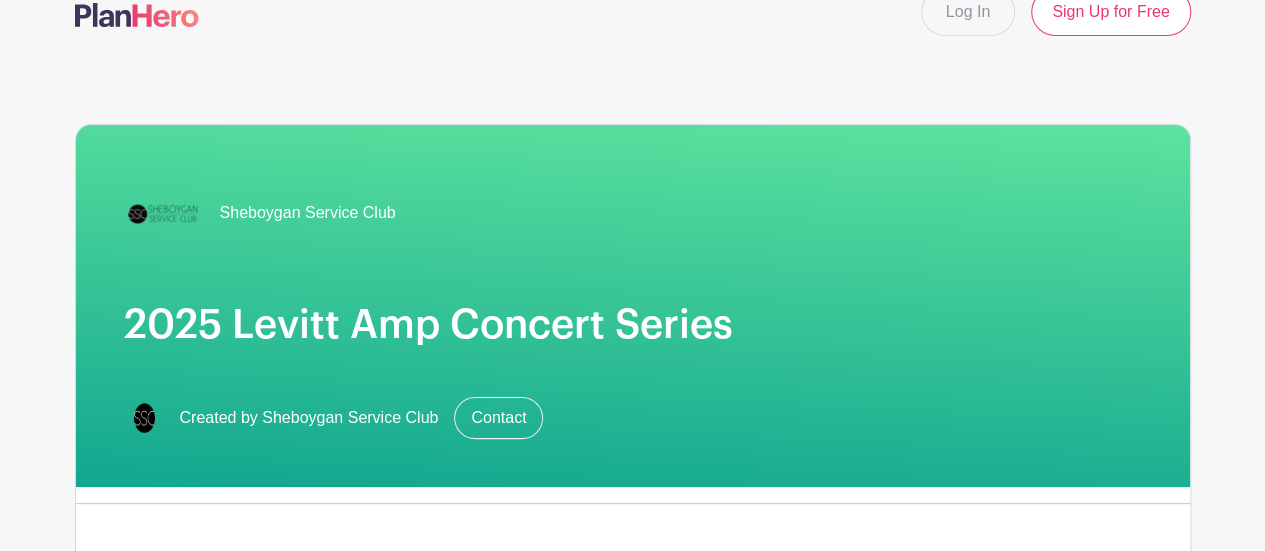 scroll, scrollTop: 0, scrollLeft: 0, axis: both 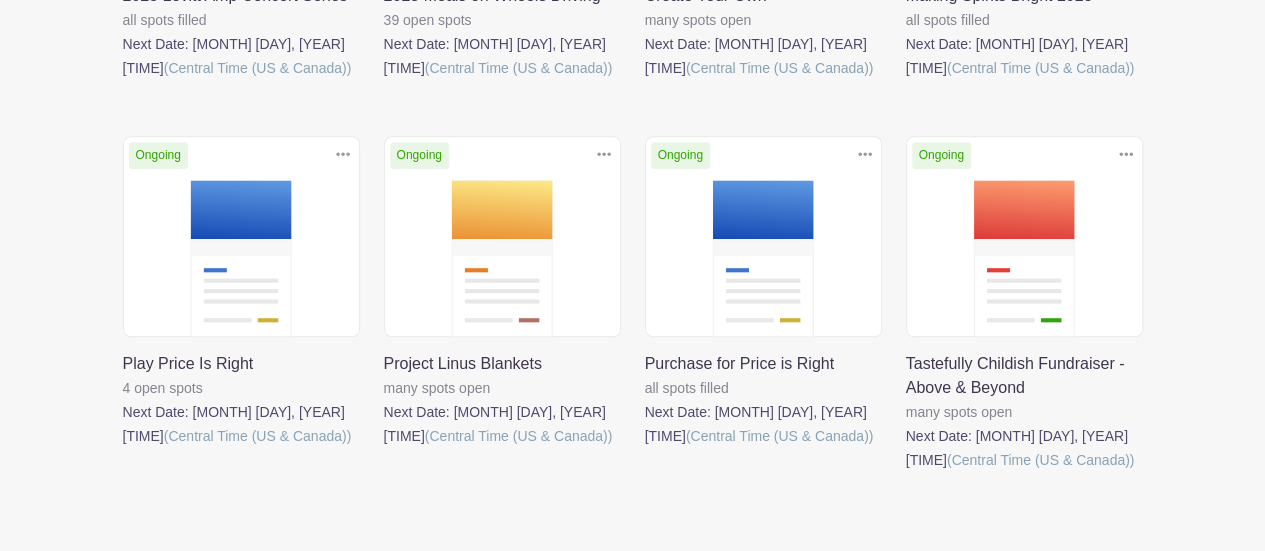 click at bounding box center (384, 448) 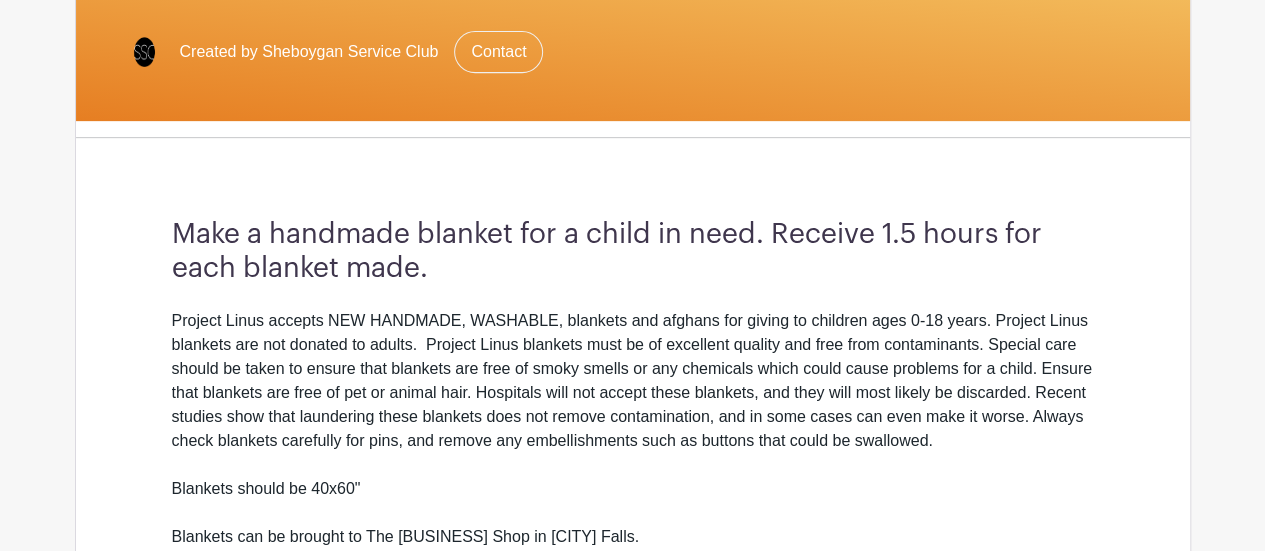 scroll, scrollTop: 420, scrollLeft: 0, axis: vertical 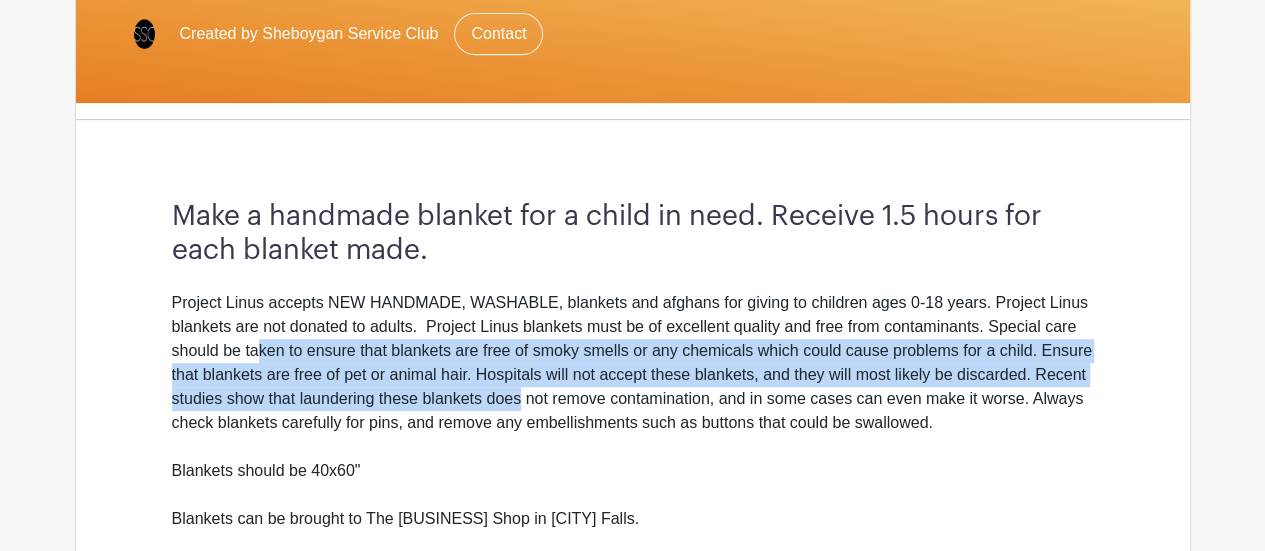 drag, startPoint x: 259, startPoint y: 345, endPoint x: 516, endPoint y: 408, distance: 264.60913 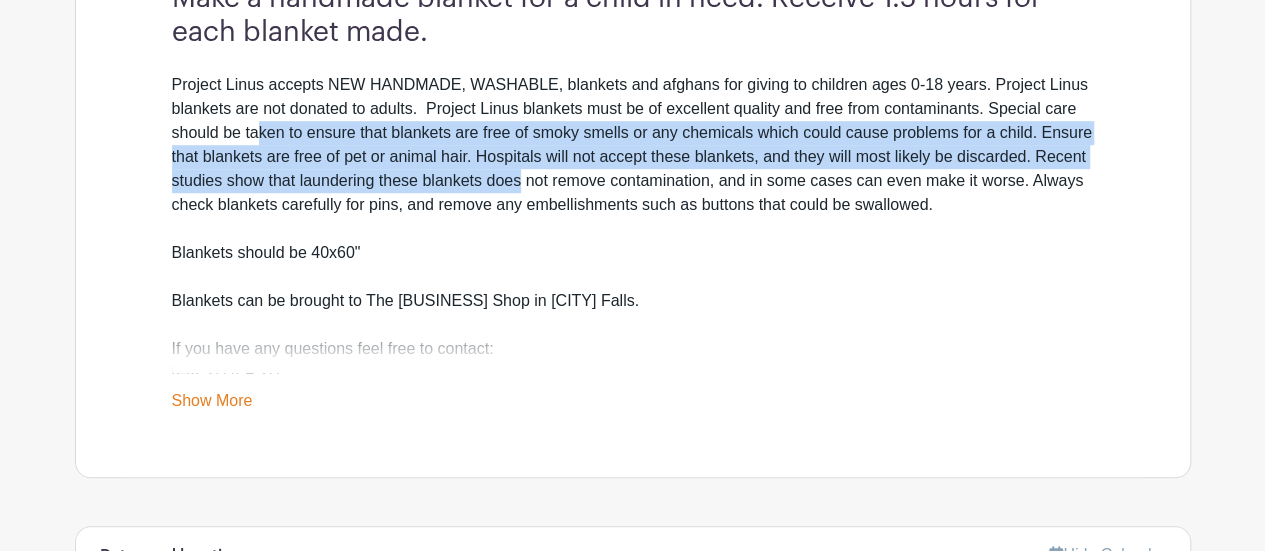 scroll, scrollTop: 647, scrollLeft: 0, axis: vertical 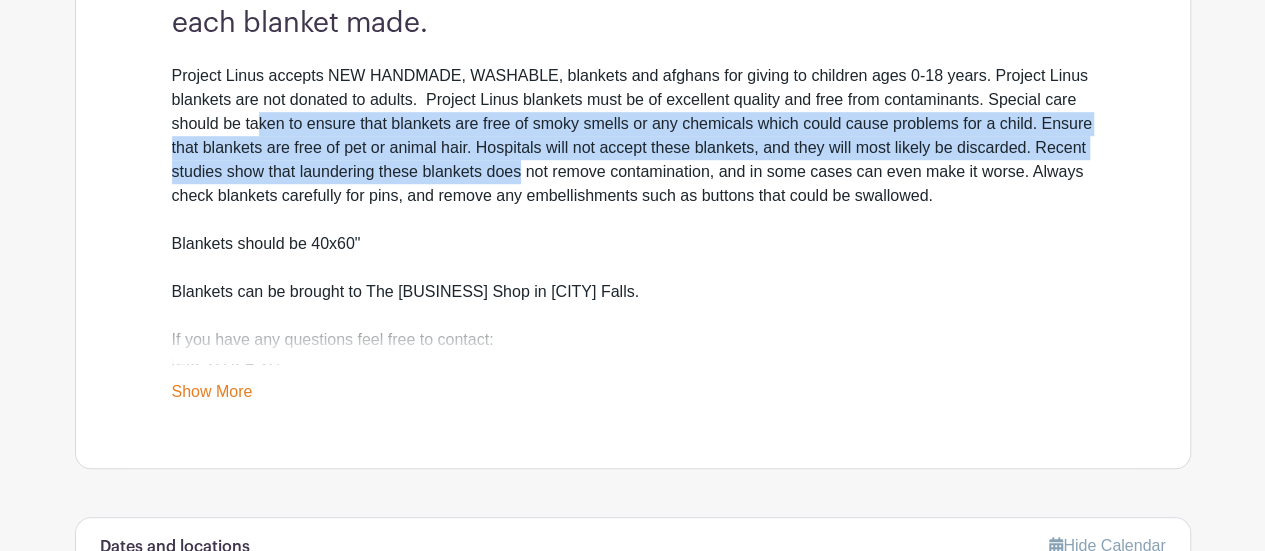 click on "Show More" at bounding box center (212, 395) 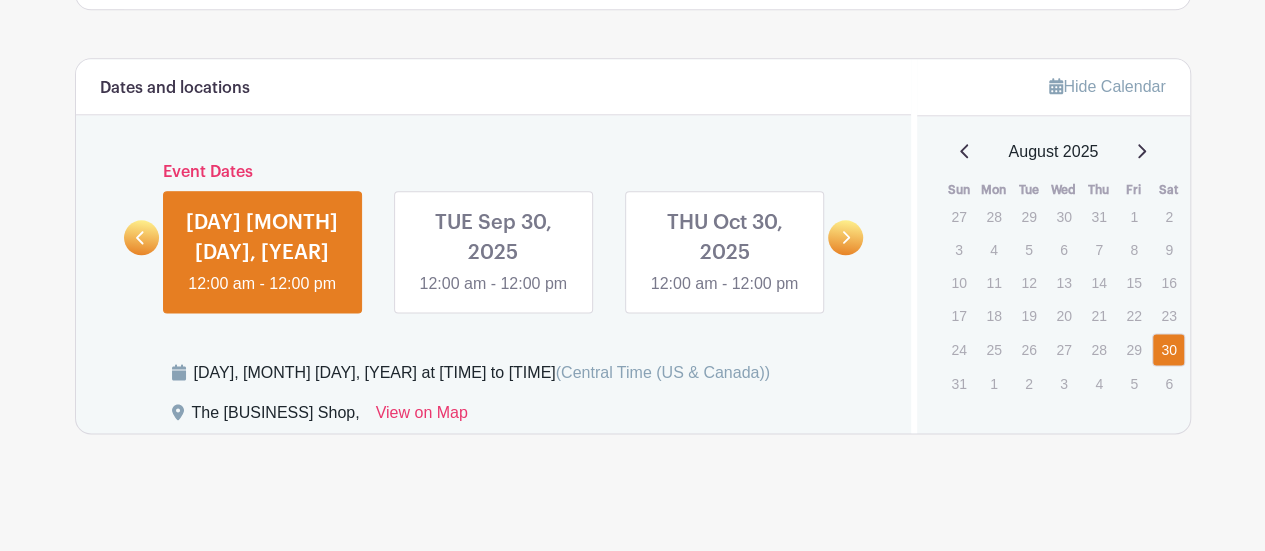scroll, scrollTop: 1145, scrollLeft: 0, axis: vertical 